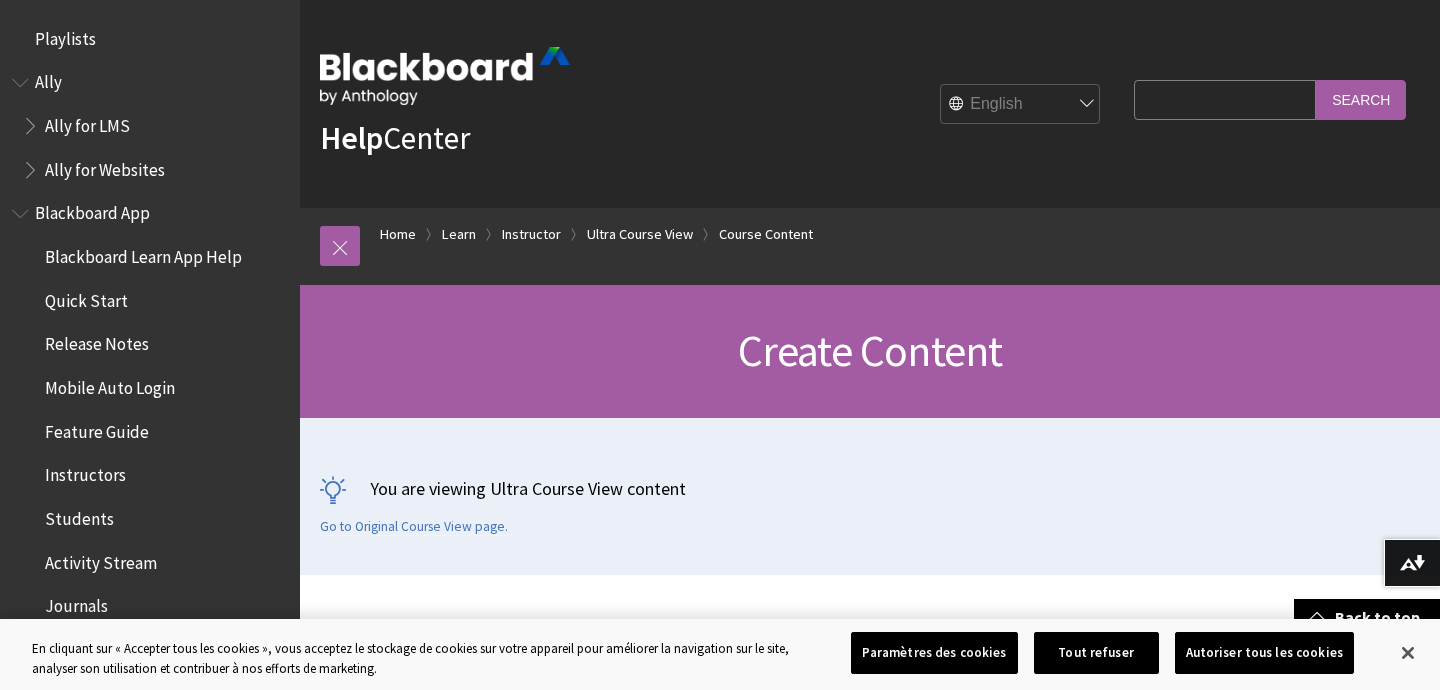 scroll, scrollTop: 552, scrollLeft: 0, axis: vertical 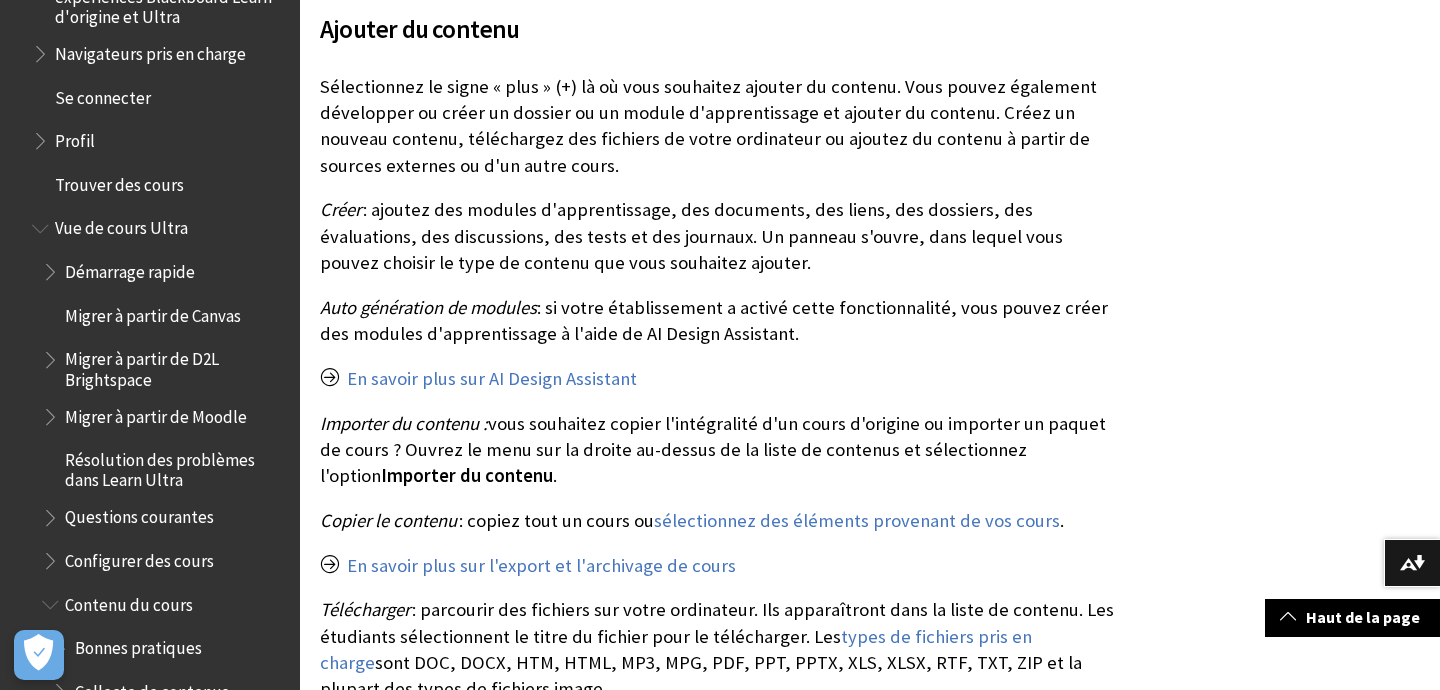 click on "Vue de cours Ultra" at bounding box center (121, 225) 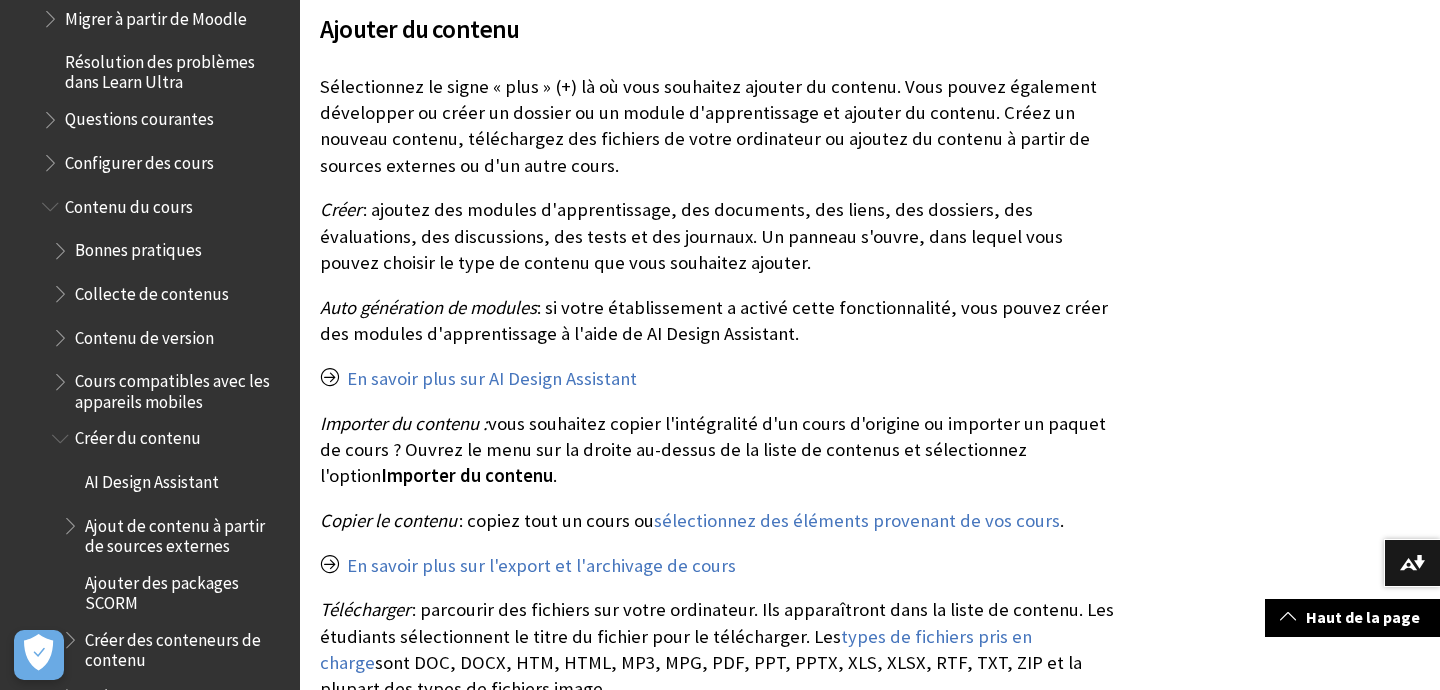 scroll, scrollTop: 2547, scrollLeft: 0, axis: vertical 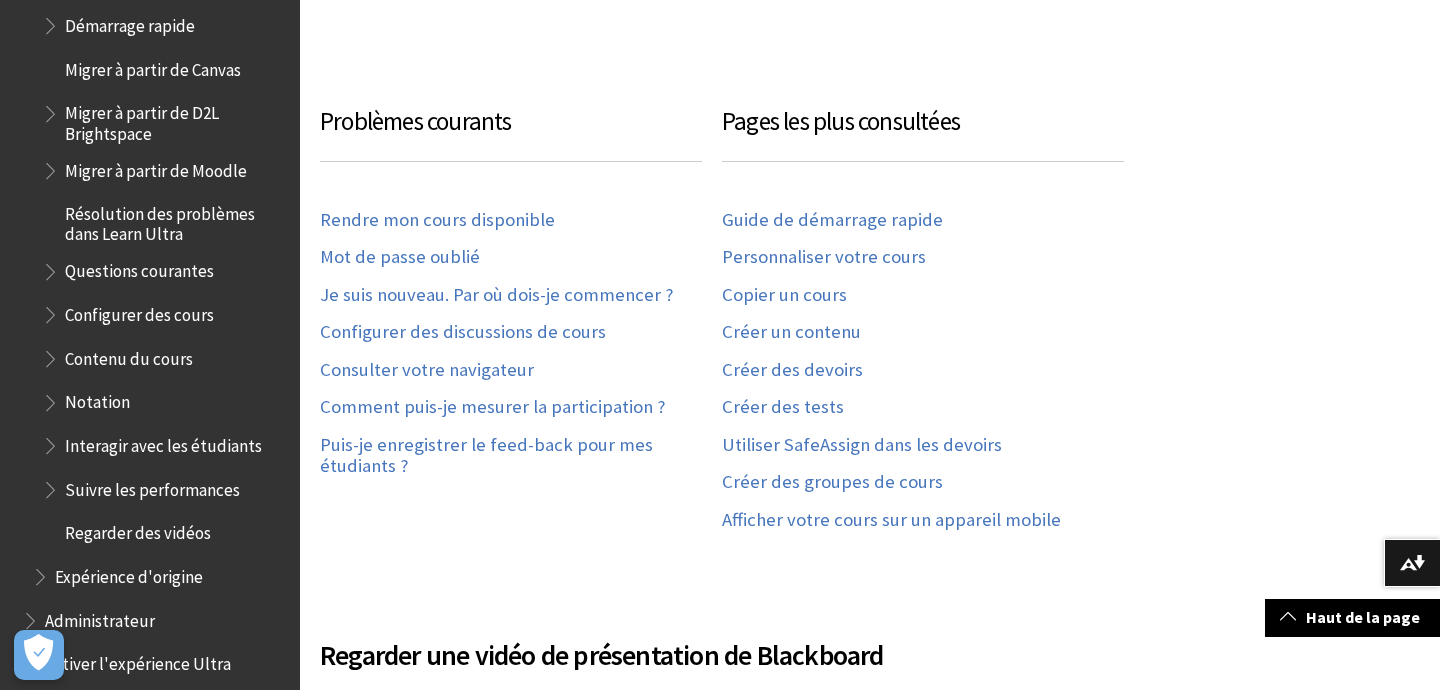 click on "Regarder des vidéos" at bounding box center (138, 530) 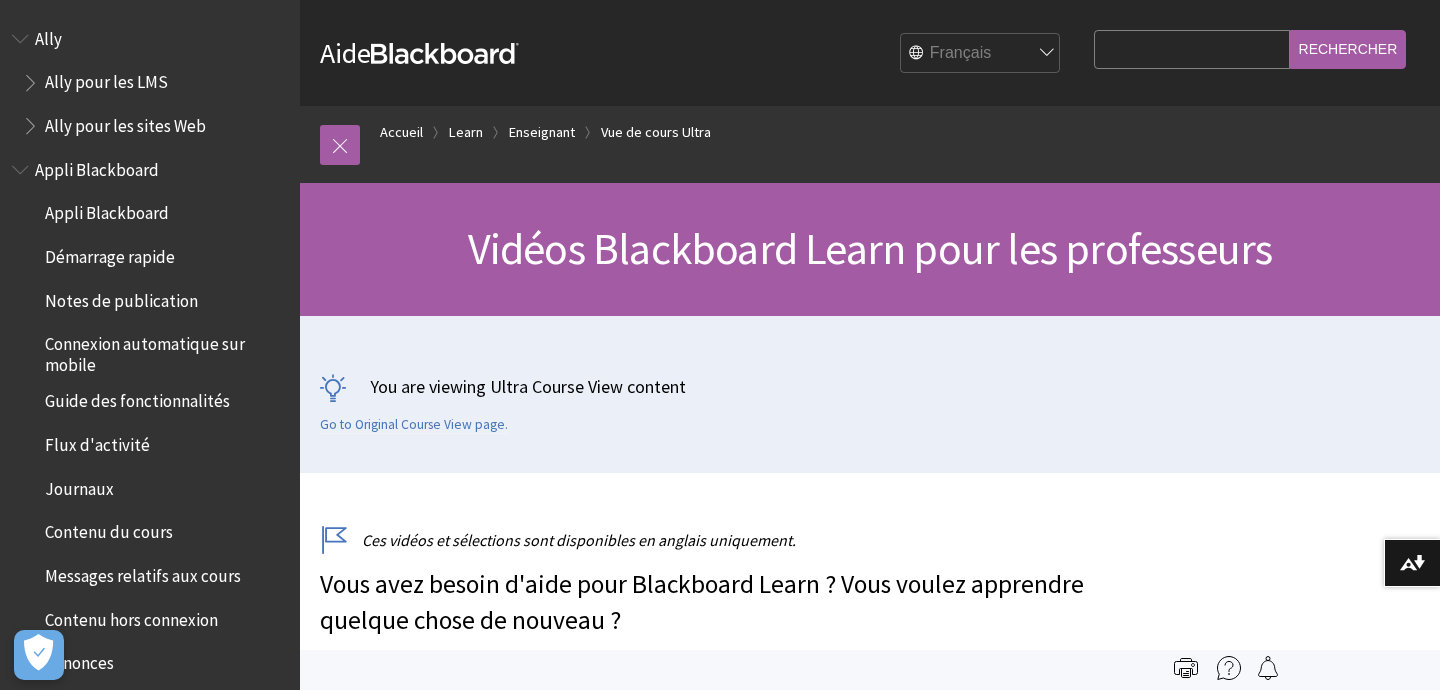 scroll, scrollTop: 0, scrollLeft: 0, axis: both 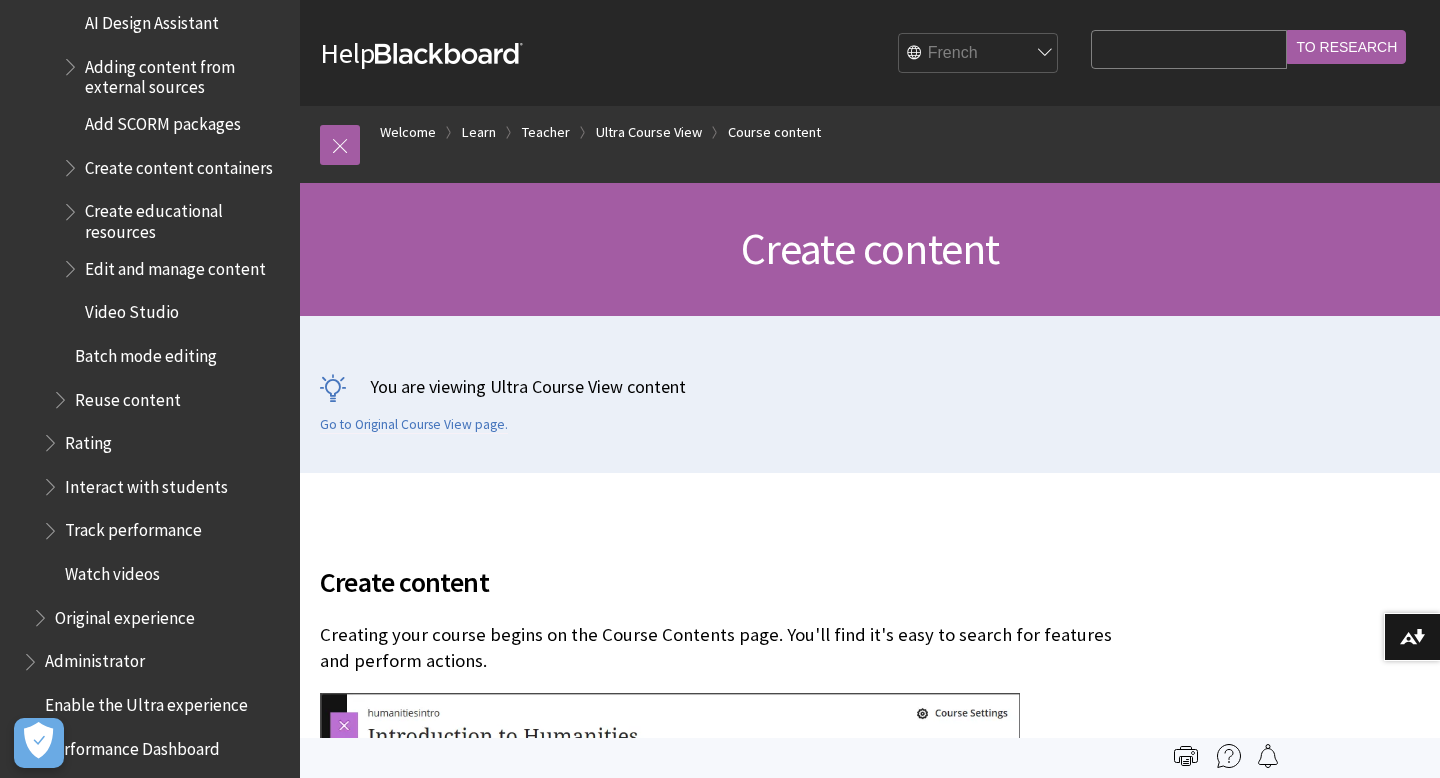 click on "Search Query" at bounding box center [1189, 49] 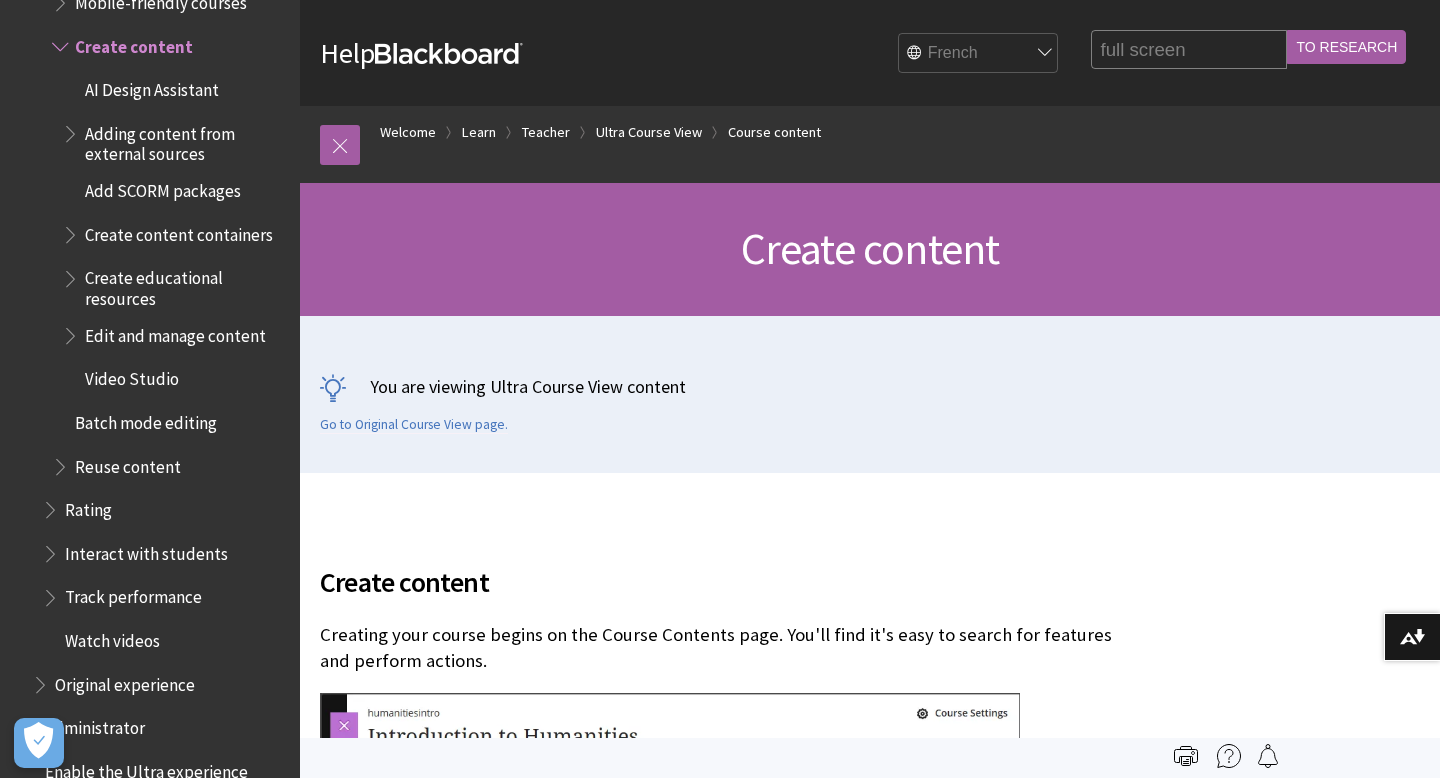 type on "full screen" 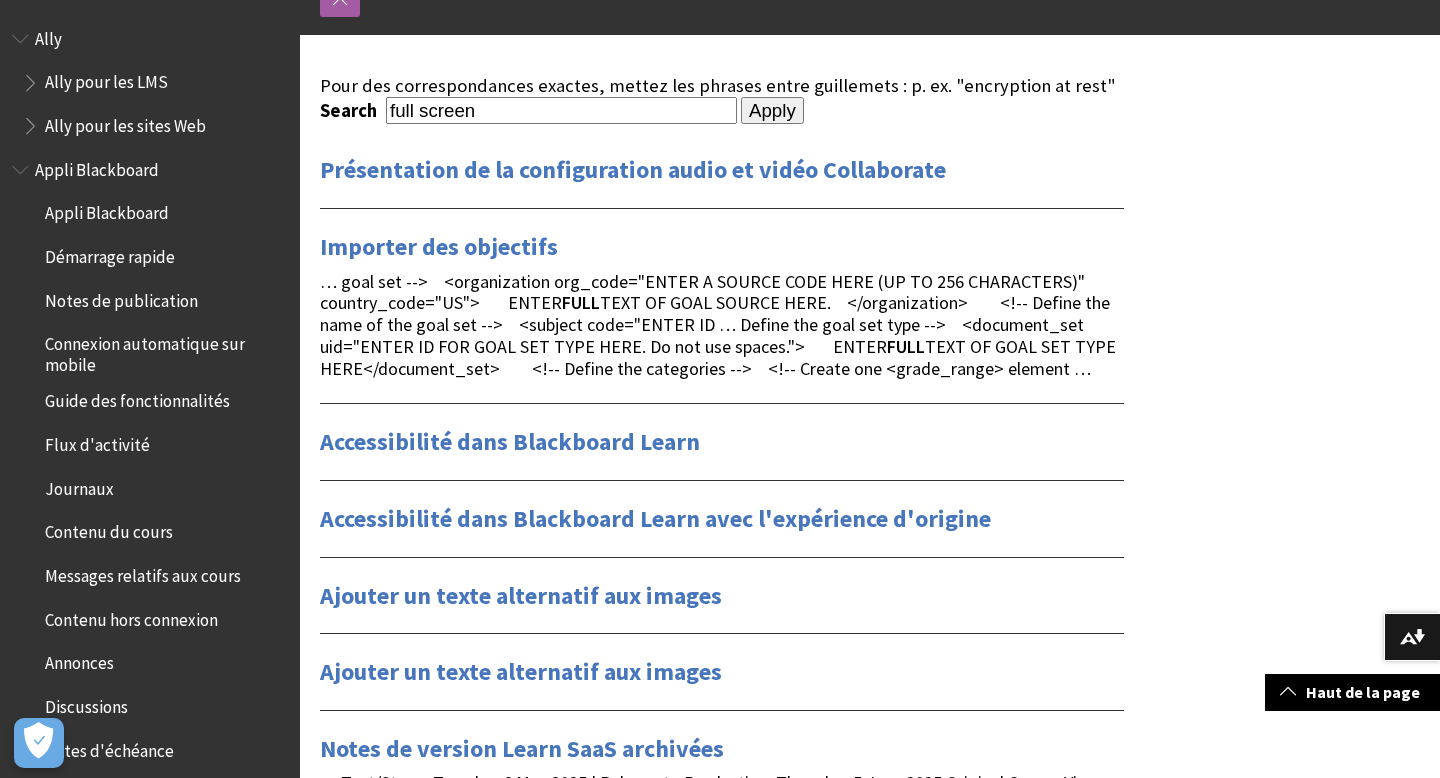 scroll, scrollTop: 0, scrollLeft: 0, axis: both 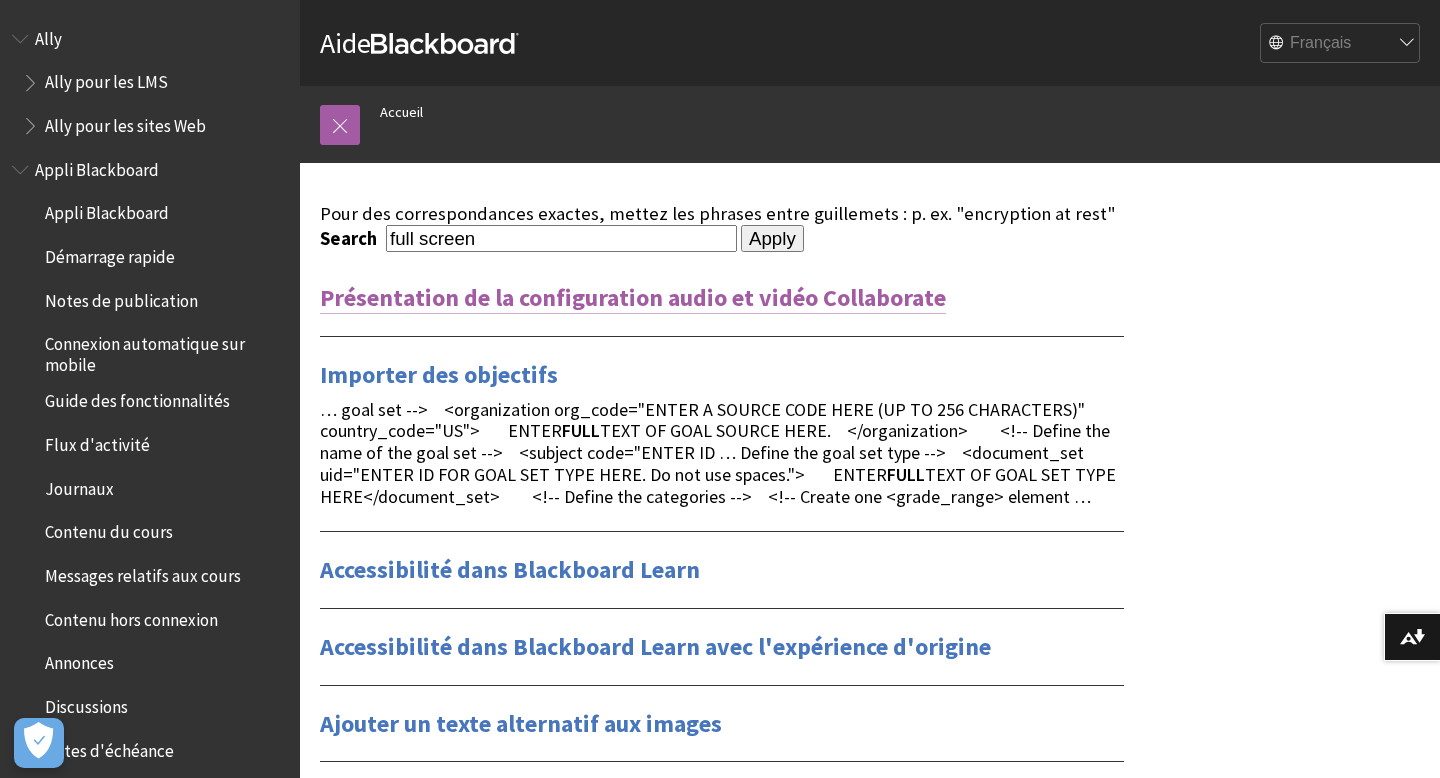 click on "Présentation de la configuration audio et vidéo Collaborate" at bounding box center (633, 298) 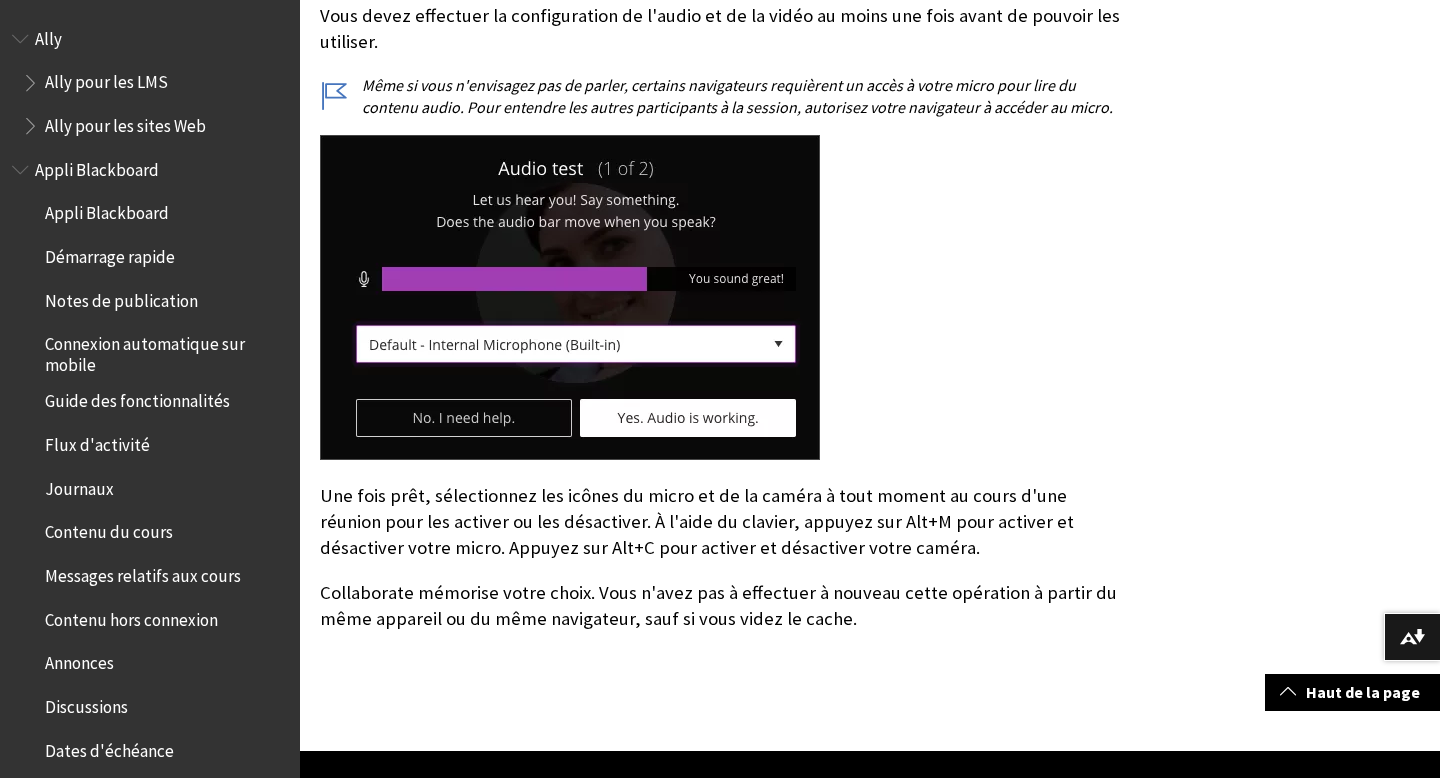 scroll, scrollTop: 272, scrollLeft: 0, axis: vertical 